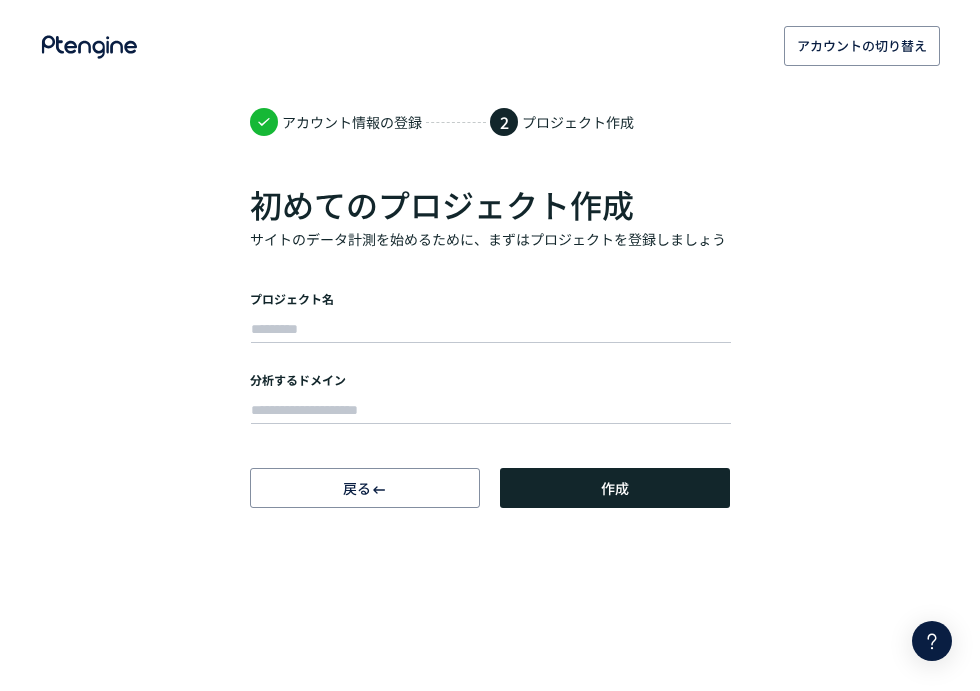 scroll, scrollTop: 0, scrollLeft: 0, axis: both 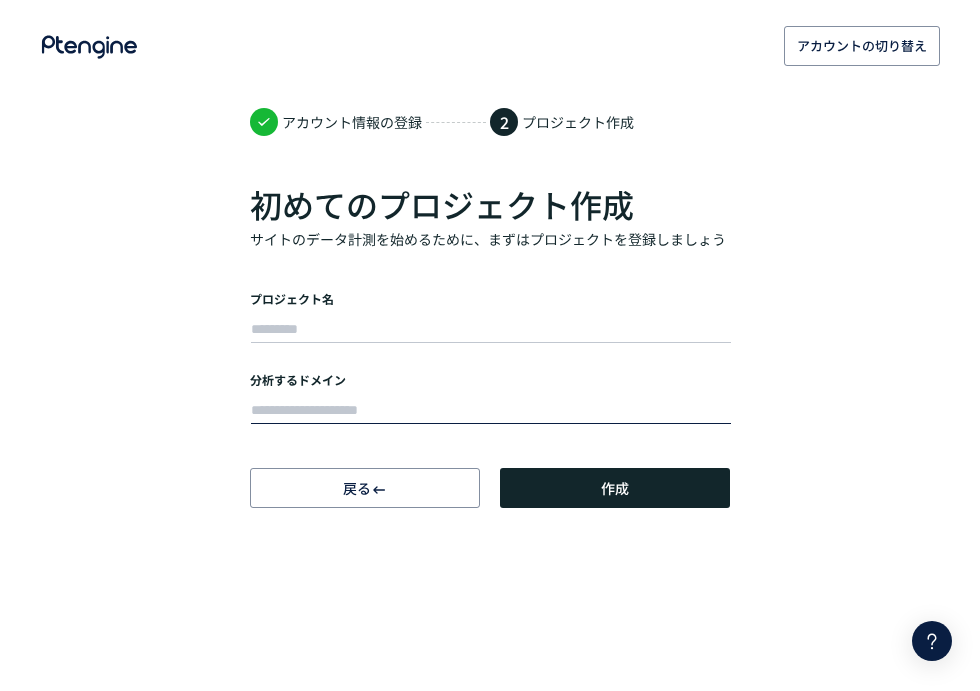 click at bounding box center [491, 411] 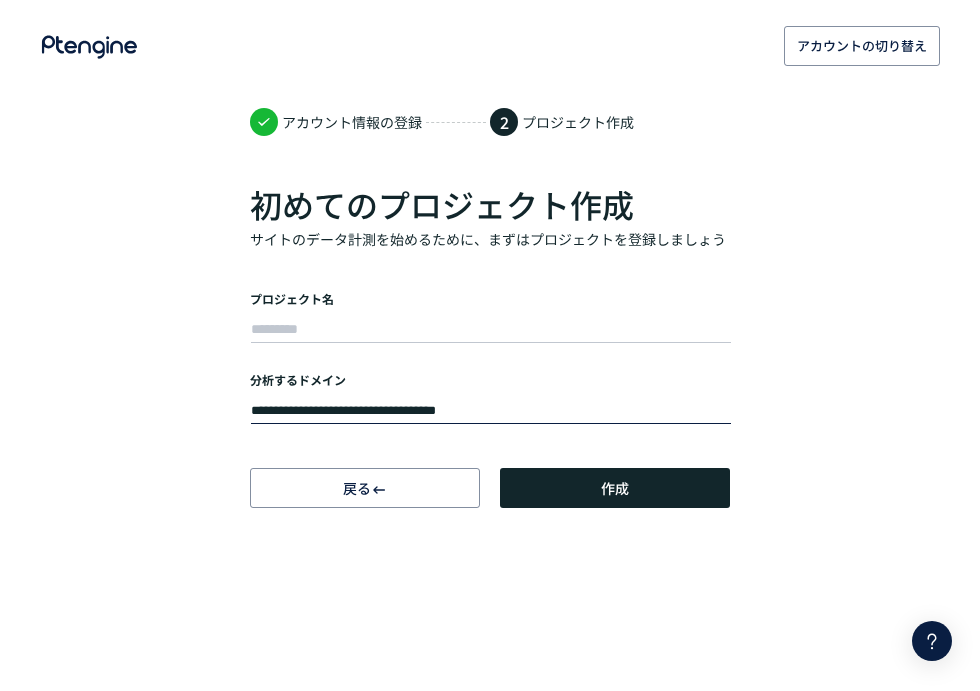 drag, startPoint x: 420, startPoint y: 408, endPoint x: 471, endPoint y: 408, distance: 51 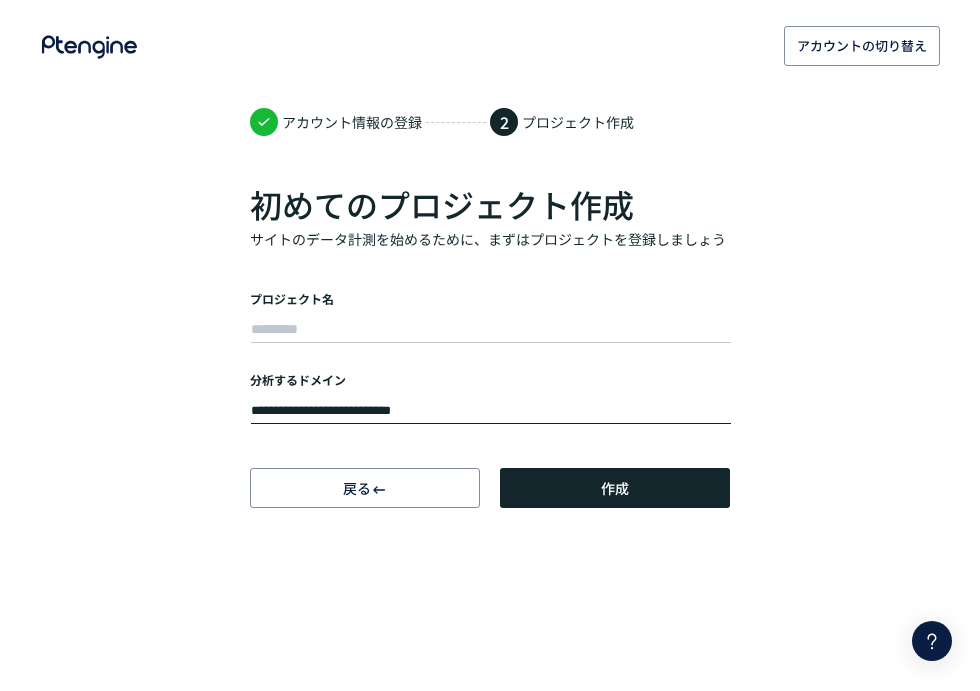 drag, startPoint x: 468, startPoint y: 411, endPoint x: 124, endPoint y: 407, distance: 344.02325 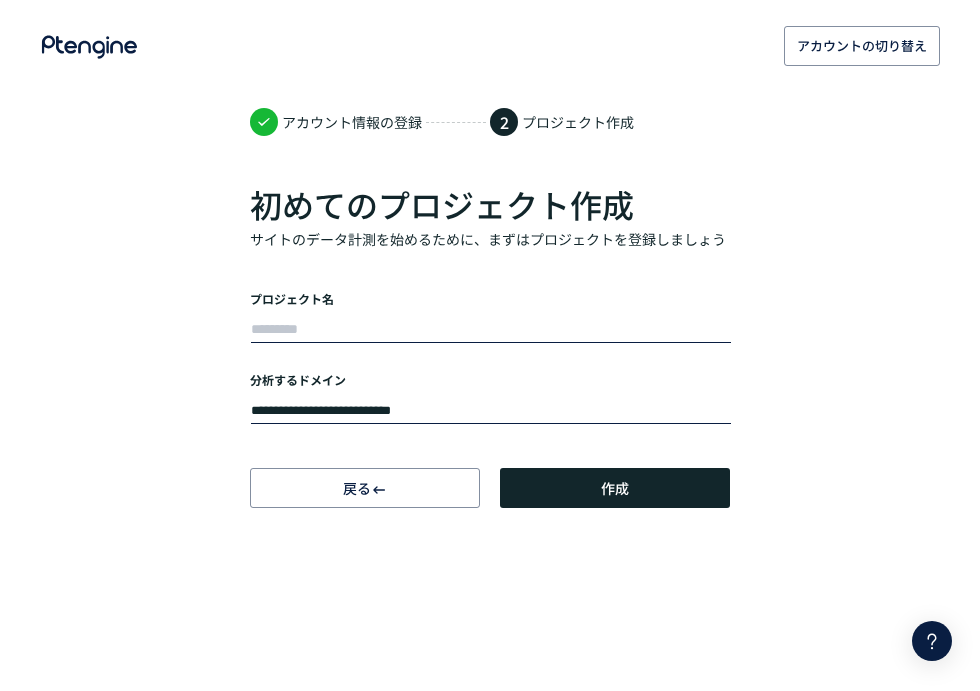 click at bounding box center [491, 330] 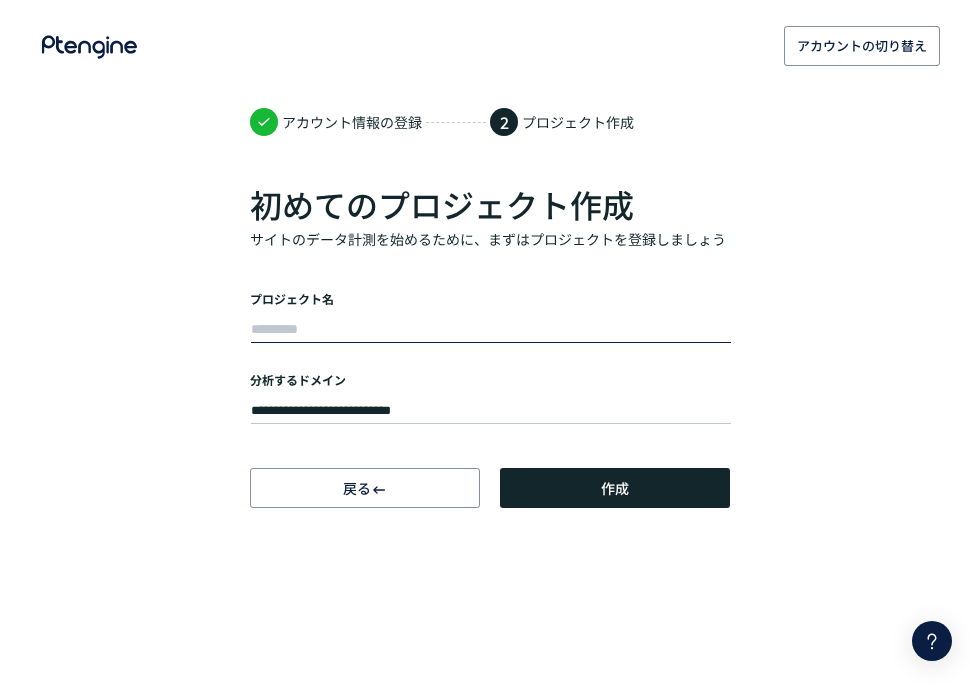 paste on "**********" 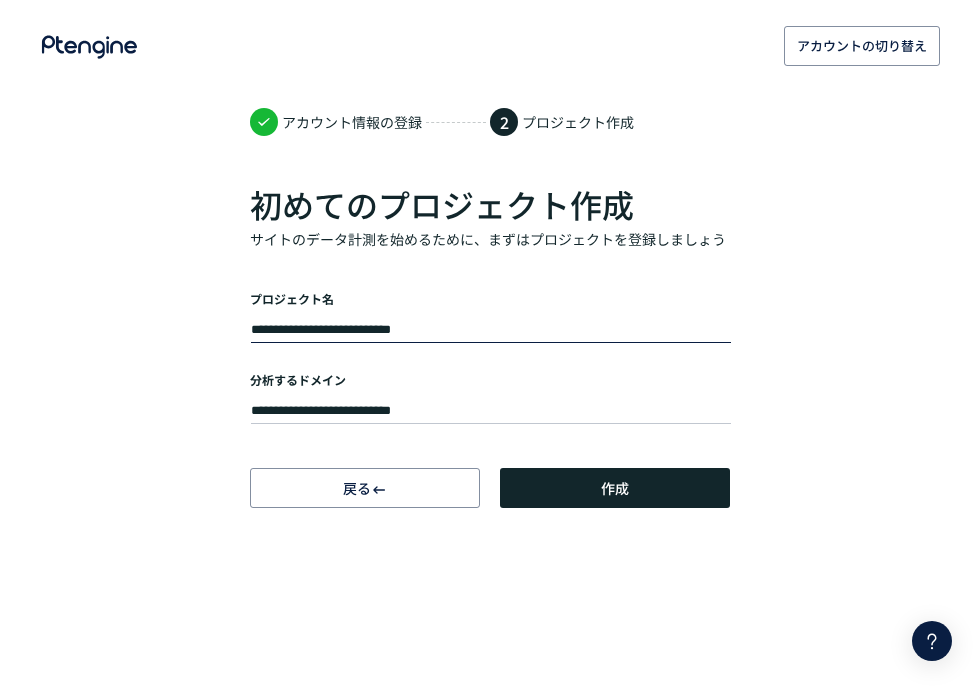 drag, startPoint x: 300, startPoint y: 327, endPoint x: 233, endPoint y: 327, distance: 67 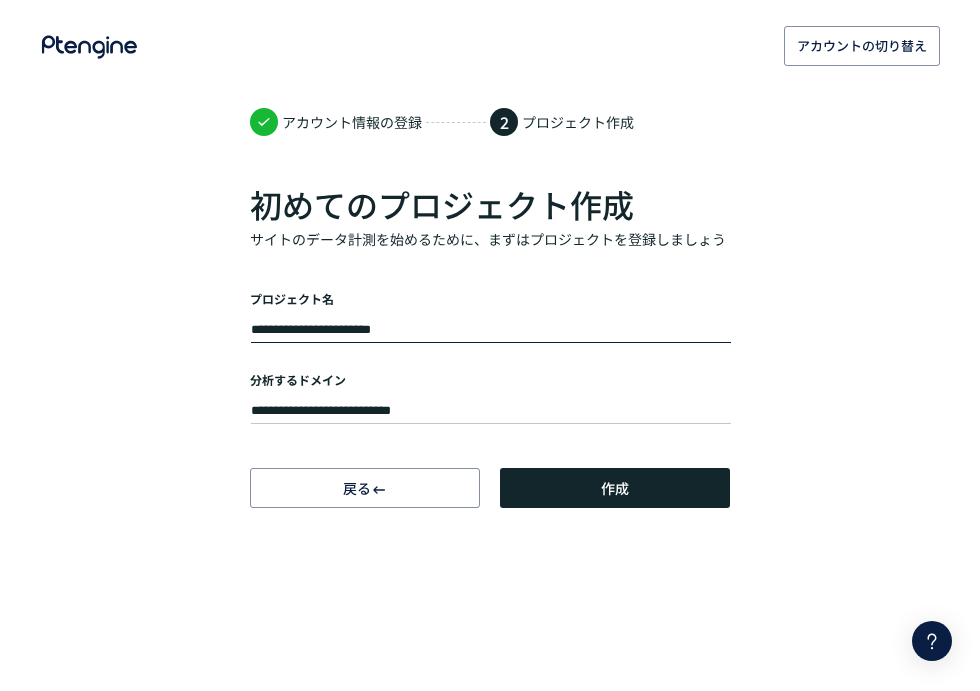 drag, startPoint x: 299, startPoint y: 330, endPoint x: 232, endPoint y: 330, distance: 67 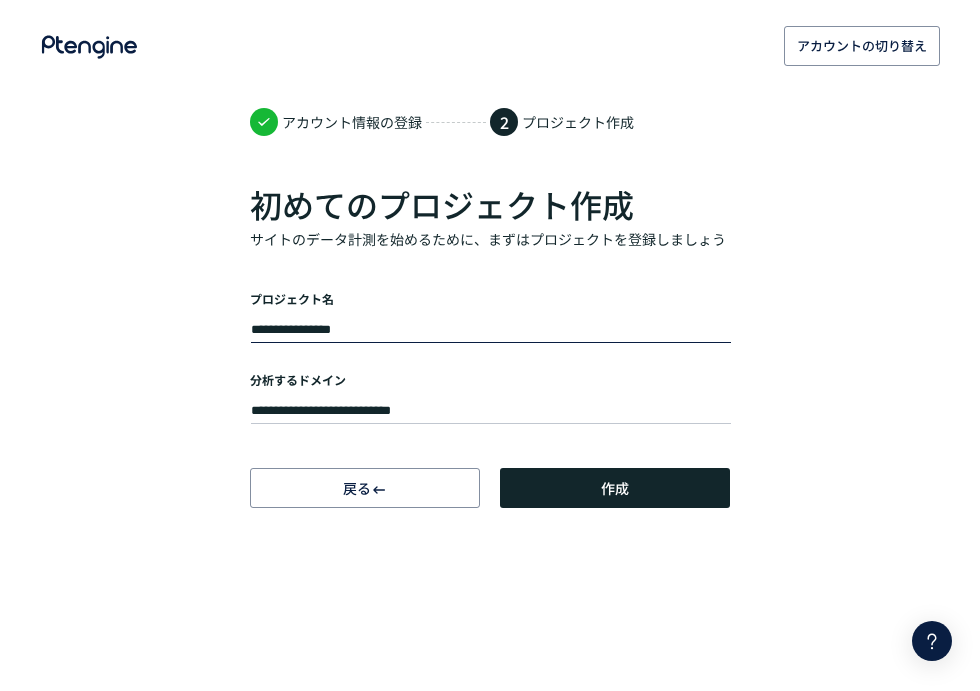 click on "**********" at bounding box center [491, 330] 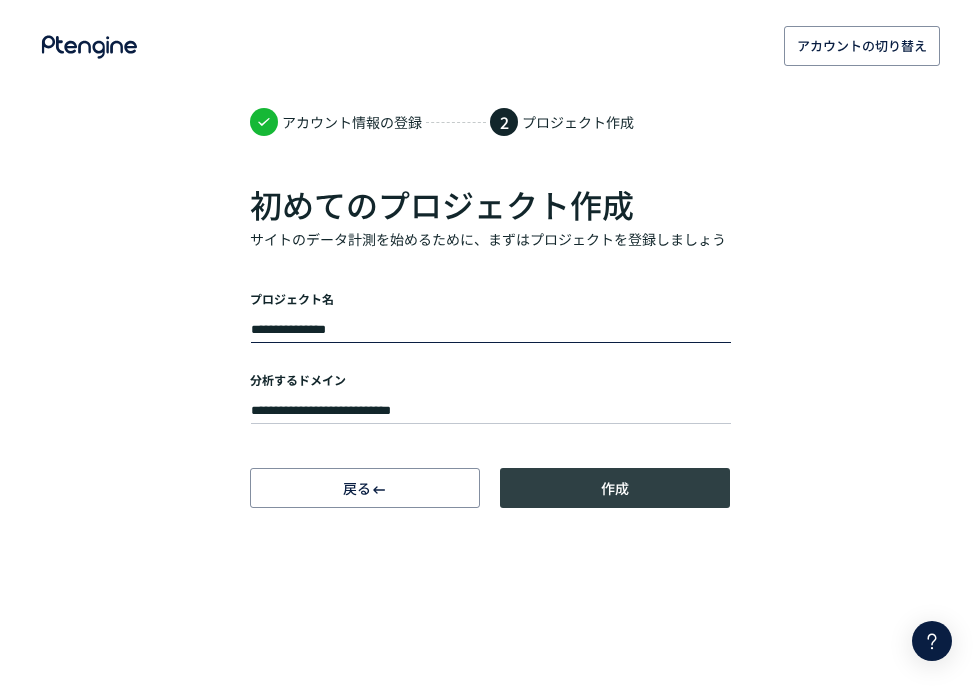type on "**********" 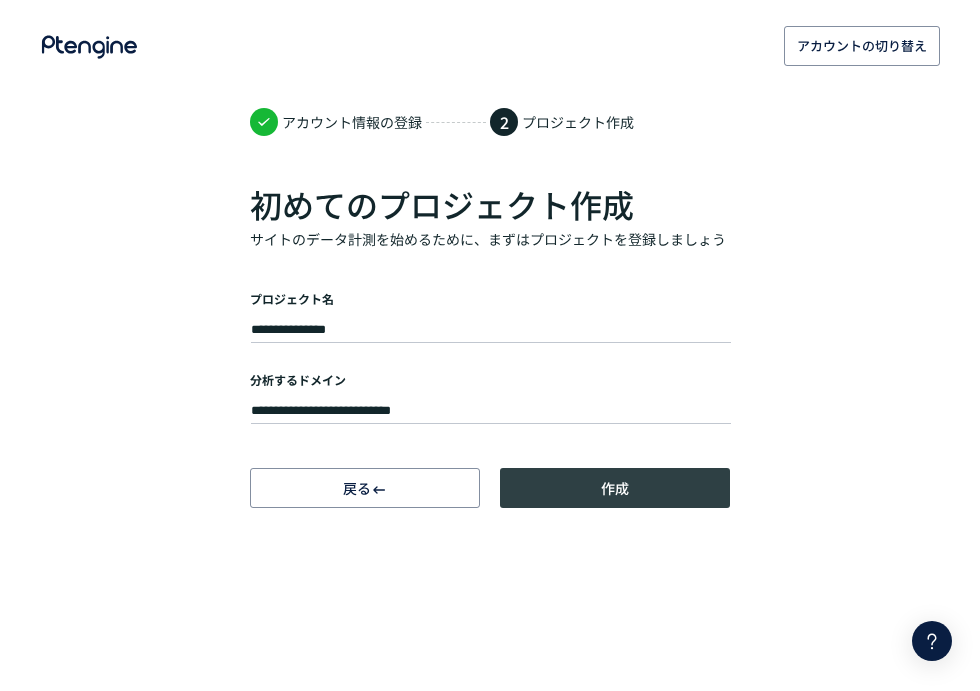 click on "作成" at bounding box center [615, 488] 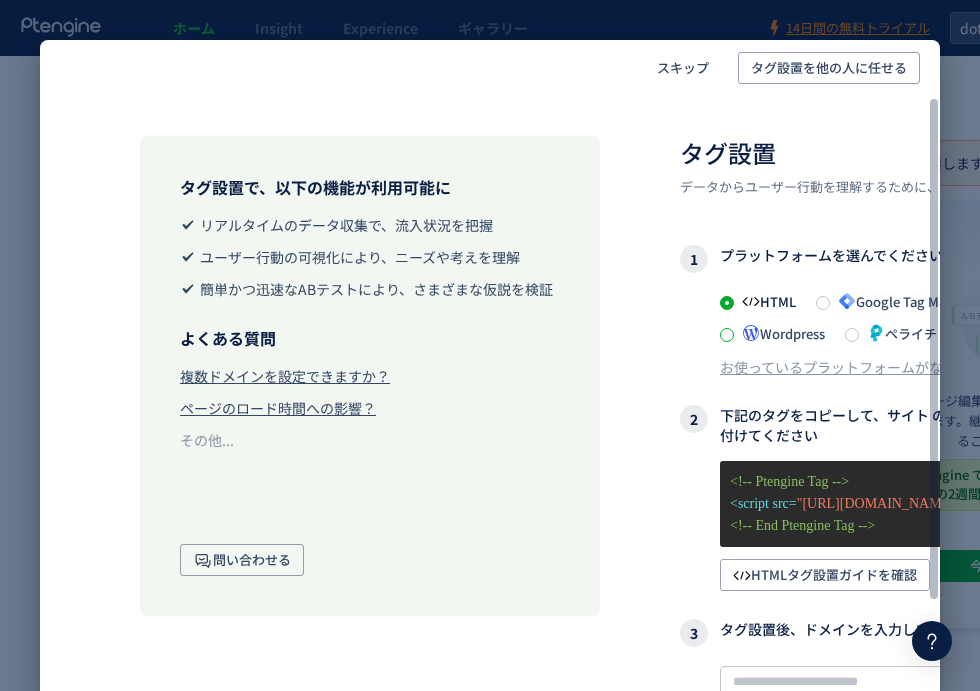 click at bounding box center [727, 335] 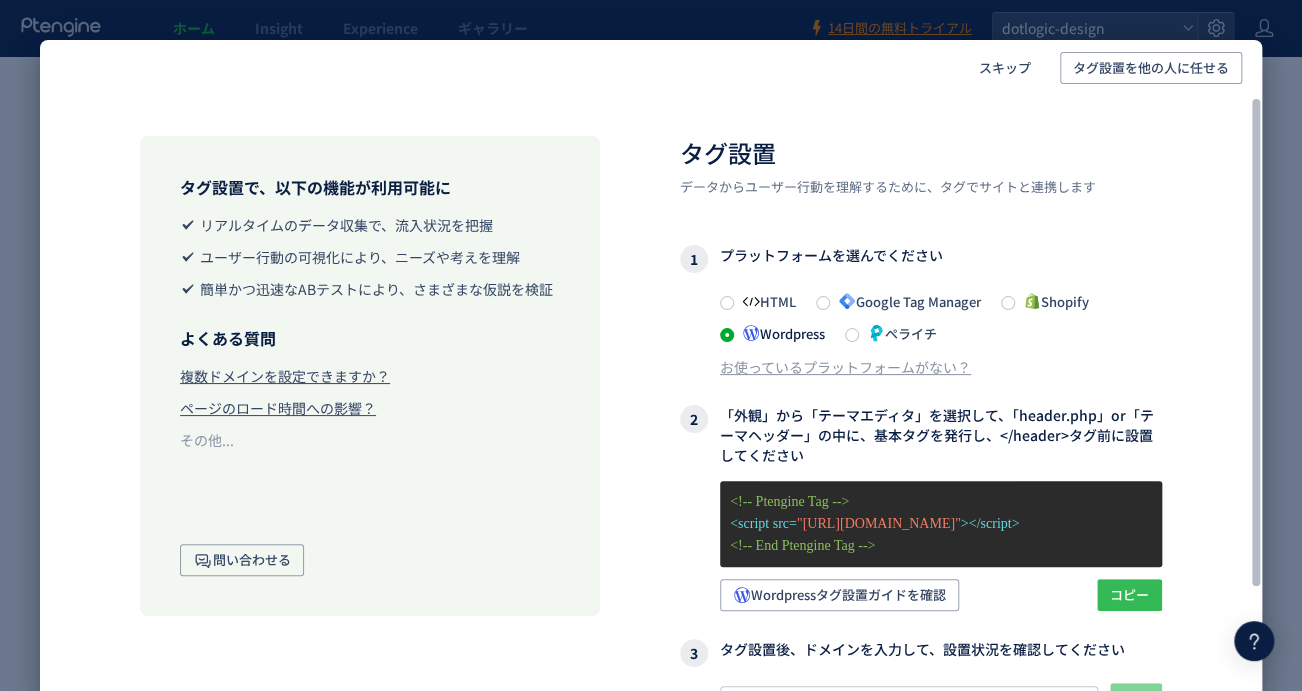 click on "コピー" at bounding box center [1129, 595] 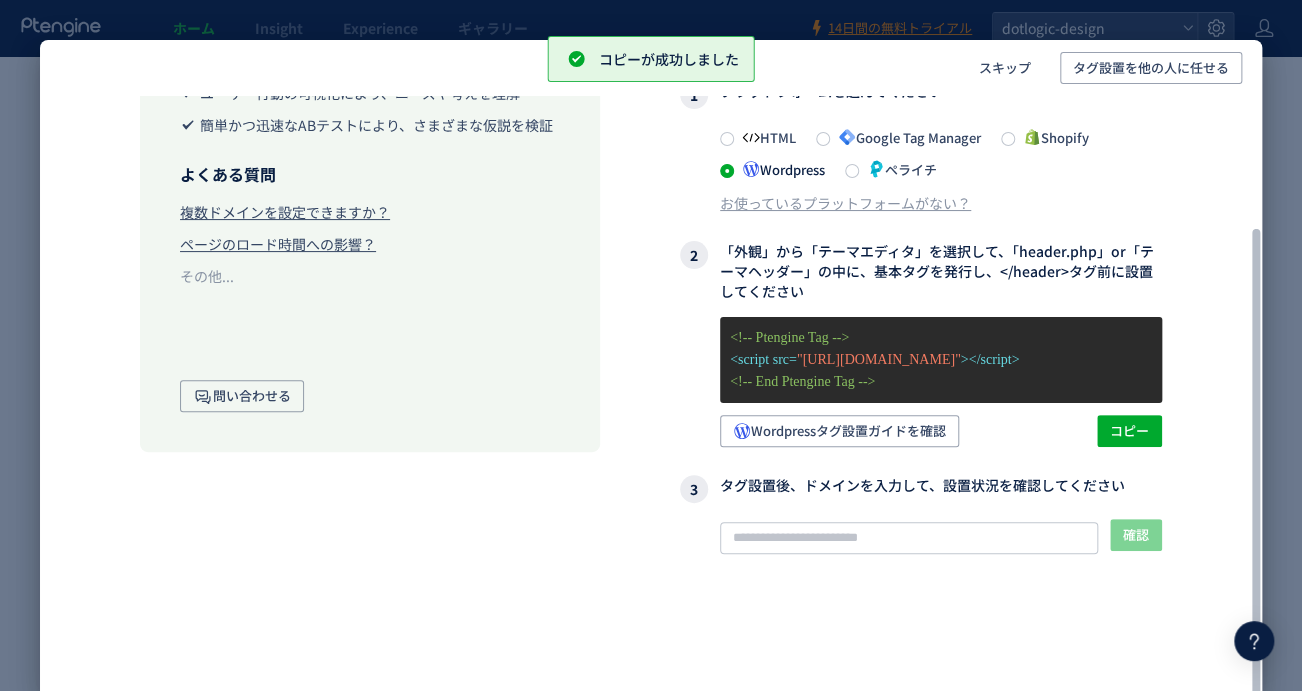 scroll, scrollTop: 171, scrollLeft: 0, axis: vertical 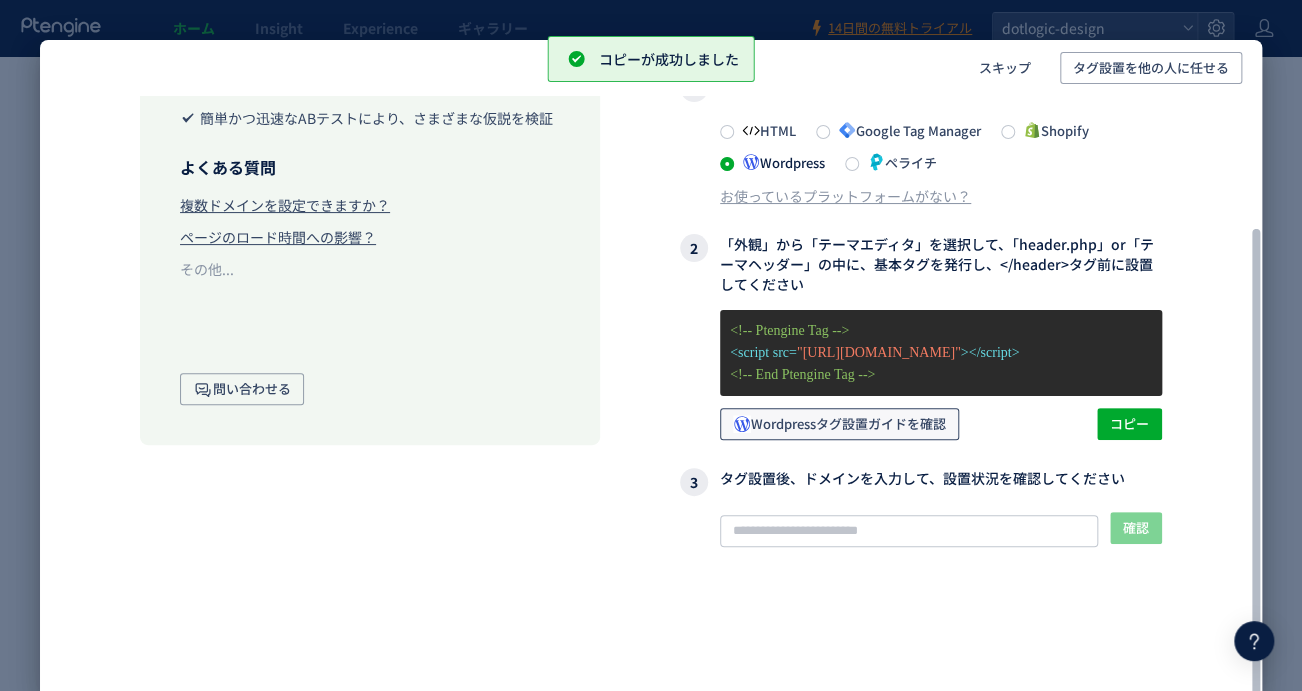 click on "Wordpressタグ設置ガイドを確認" at bounding box center [839, 424] 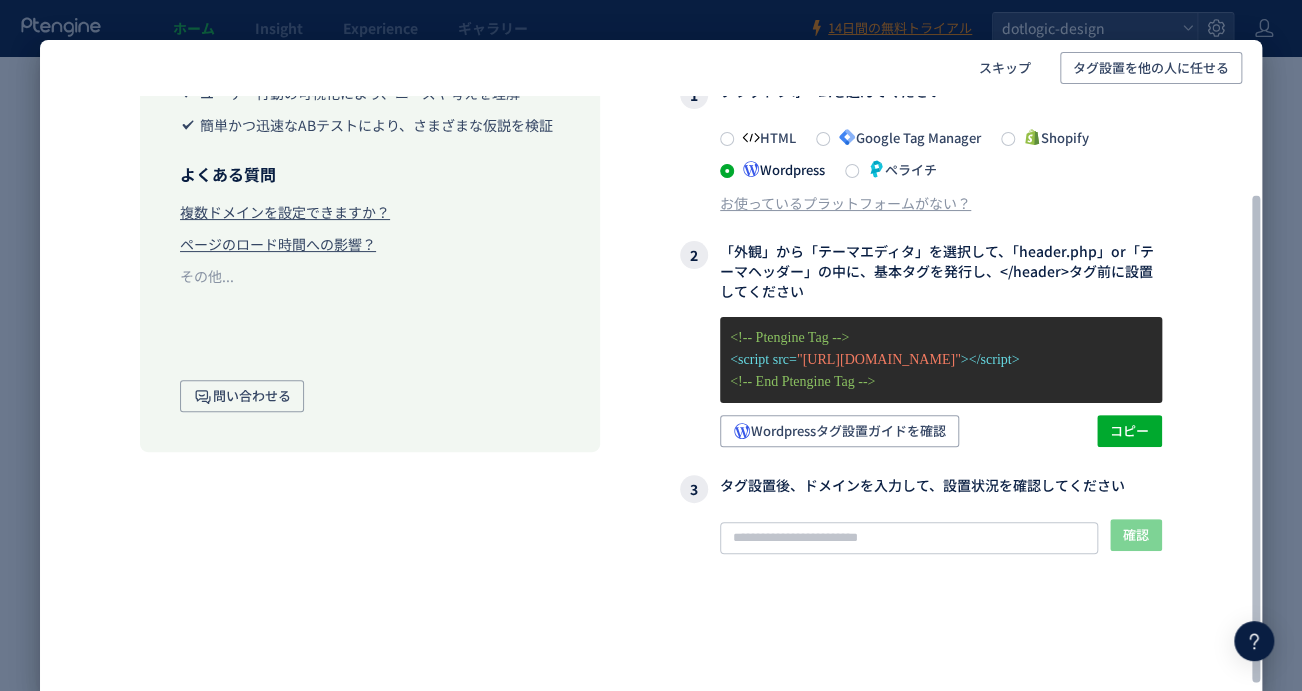 scroll, scrollTop: 171, scrollLeft: 0, axis: vertical 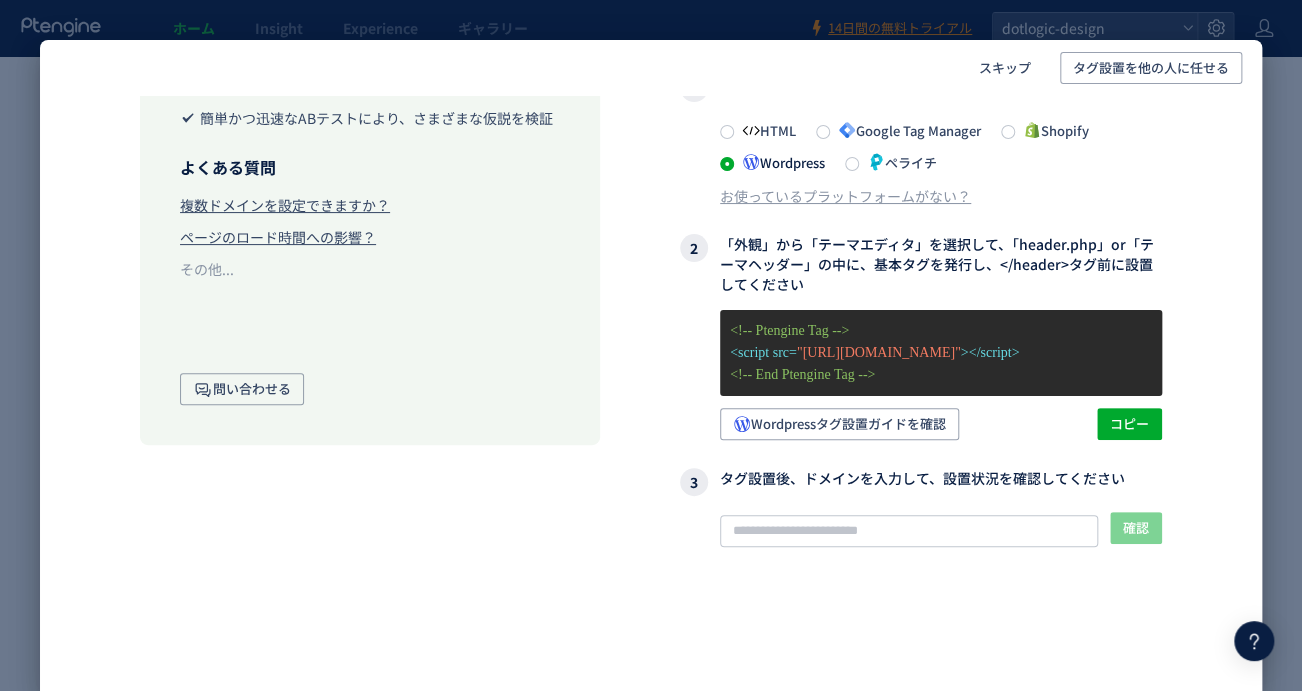 click on "スキップ タグ設置を他の人に任せる タグ設置で、以下の機能が利用可能に  リアルタイムのデータ収集で、流入状況を把握  ユーザー行動の可視化により、ニーズや考えを理解  簡単かつ迅速なABテストにより、さまざまな仮説を検証 よくある質問 複数ドメインを設定できますか？ ページのロード時間への影響？ その他...  問い合わせる タグ設置 データからユーザー行動を理解するために、タグでサイトと連携します 1  プラットフォームを選んでください  HTML  Google Tag Manager  Shopify  Wordpress  ペライチ お使っているプラットフォームがない？ 2  「外観」から「テーマエディタ」を選択して、「header.php」or「テーマヘッダー」の中に、基本タグを発行し、</header>タグ前に設置してください <!-- Ptengine Tag -->  <script src= "[URL][DOMAIN_NAME]" ></script>  コピー 3" 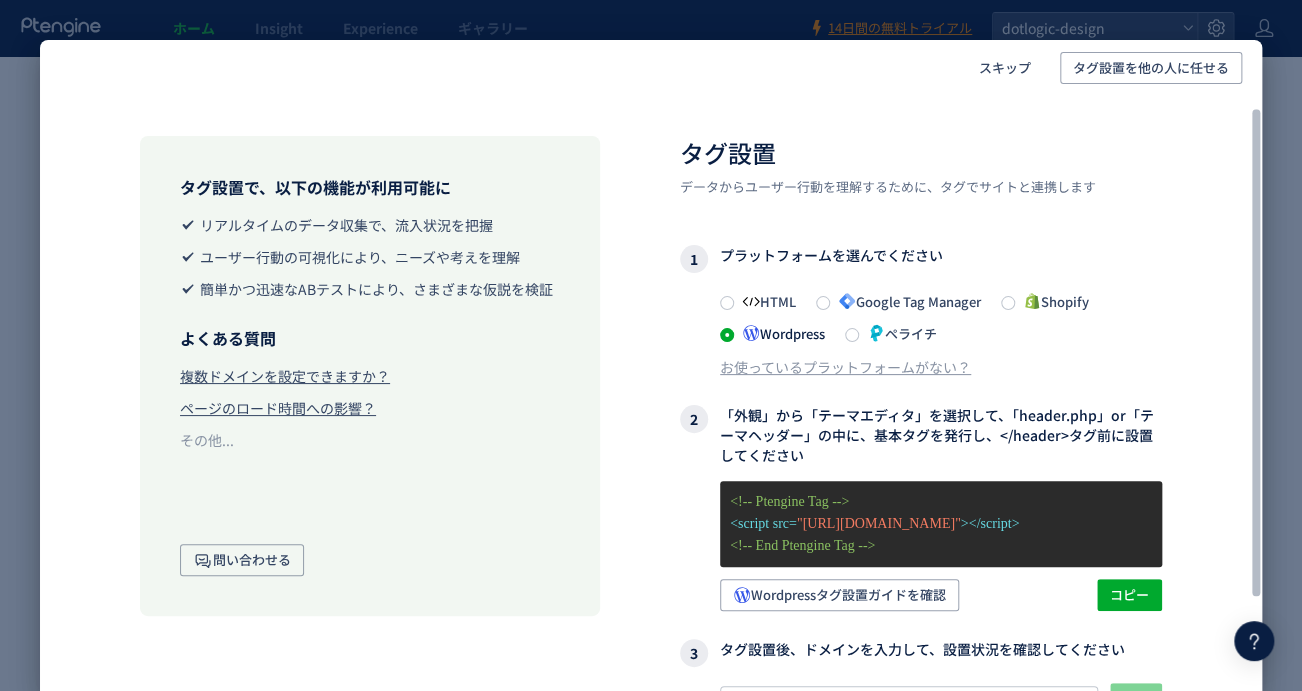 scroll, scrollTop: 171, scrollLeft: 0, axis: vertical 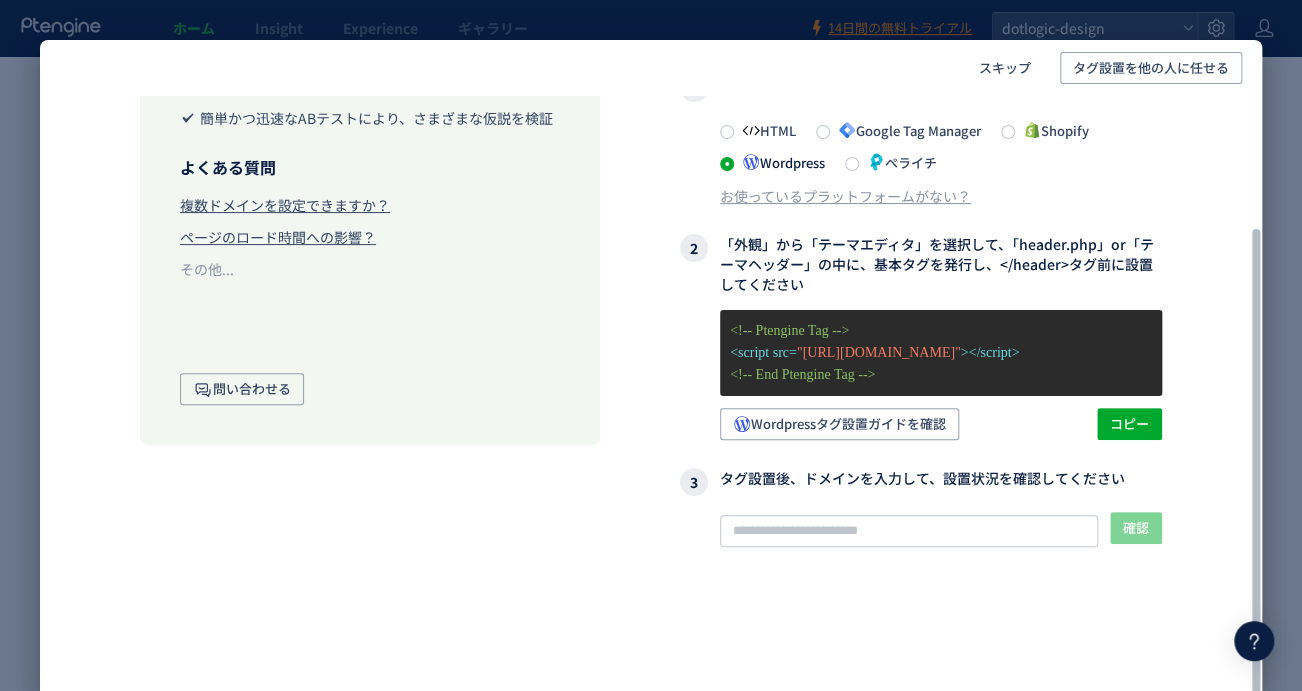 drag, startPoint x: 261, startPoint y: 563, endPoint x: 620, endPoint y: 539, distance: 359.80133 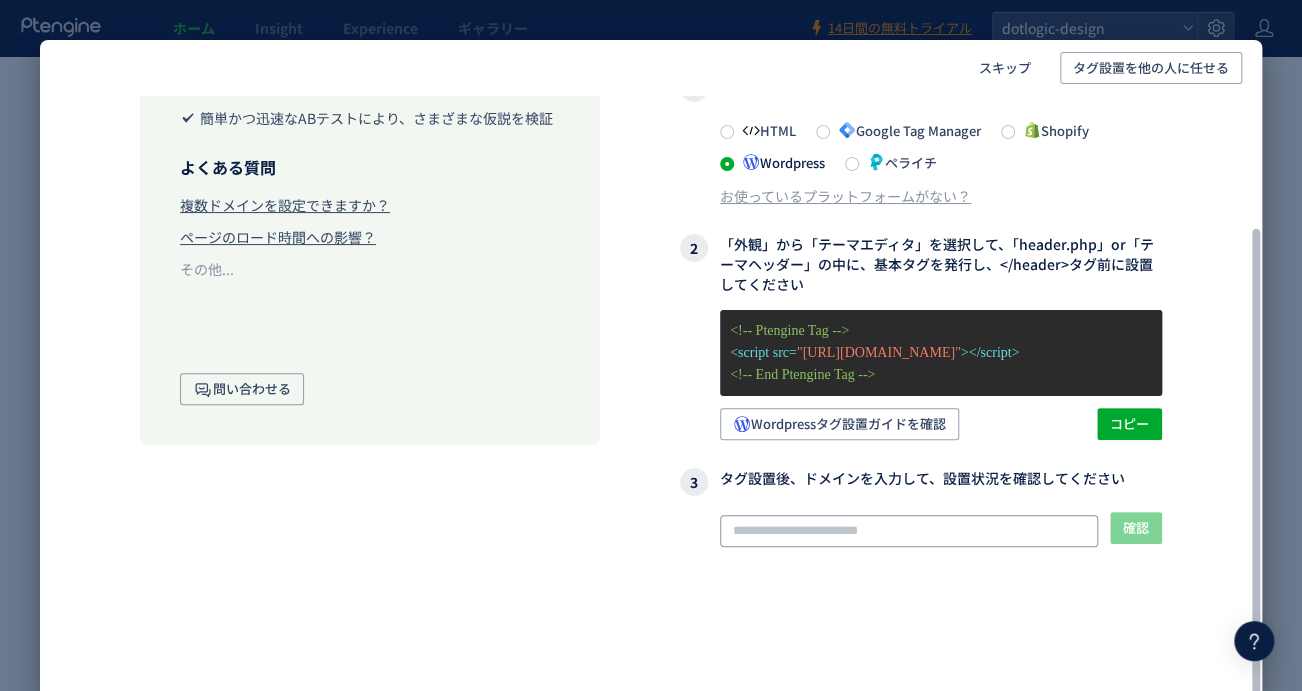 click 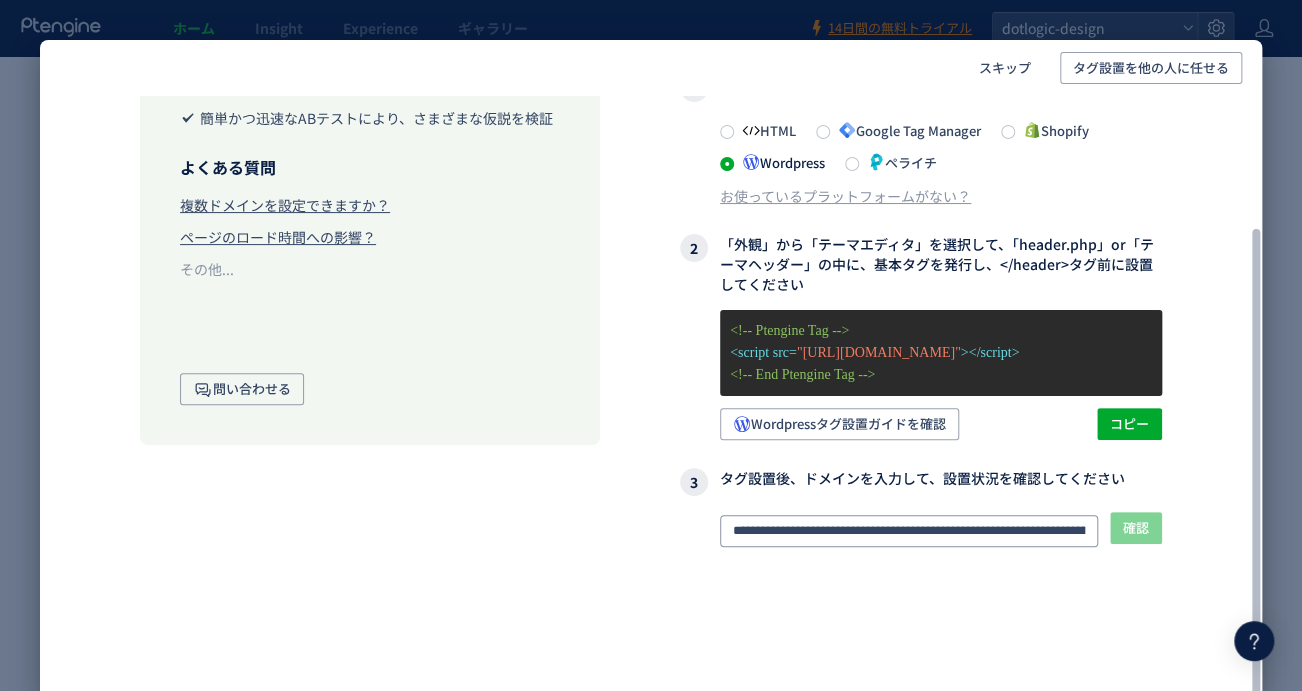 scroll, scrollTop: 0, scrollLeft: 206, axis: horizontal 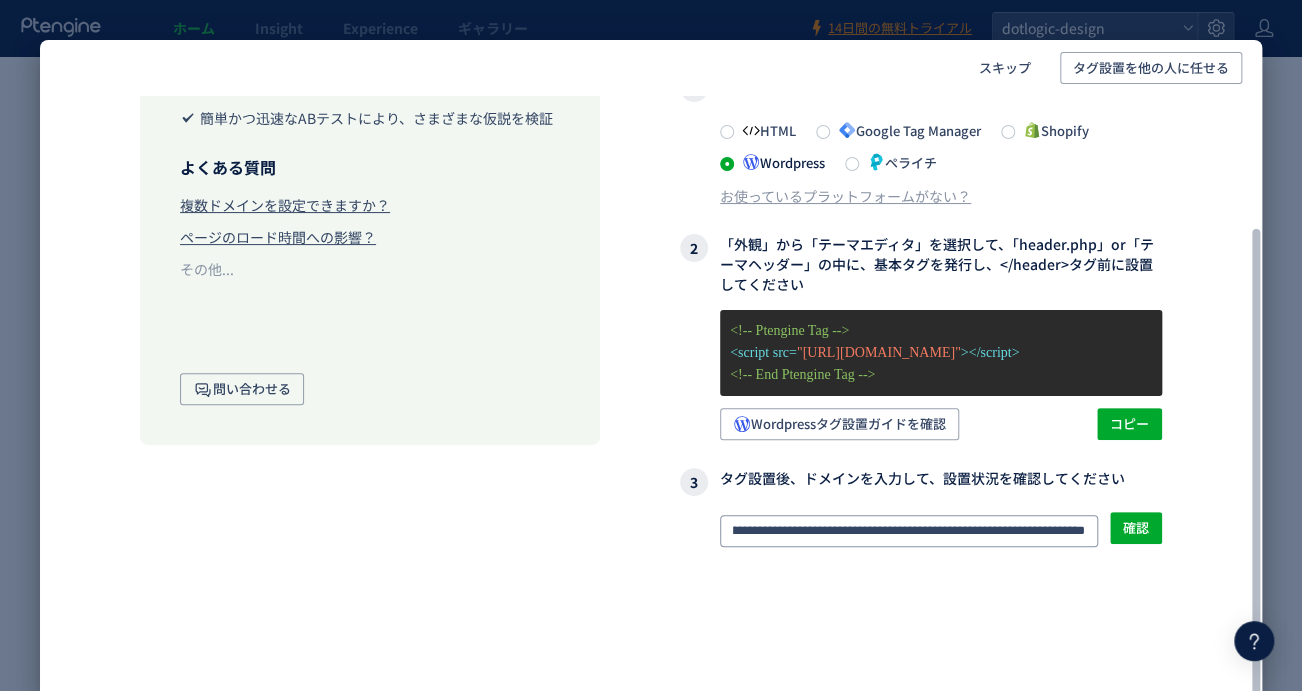 drag, startPoint x: 766, startPoint y: 528, endPoint x: 1244, endPoint y: 526, distance: 478.00418 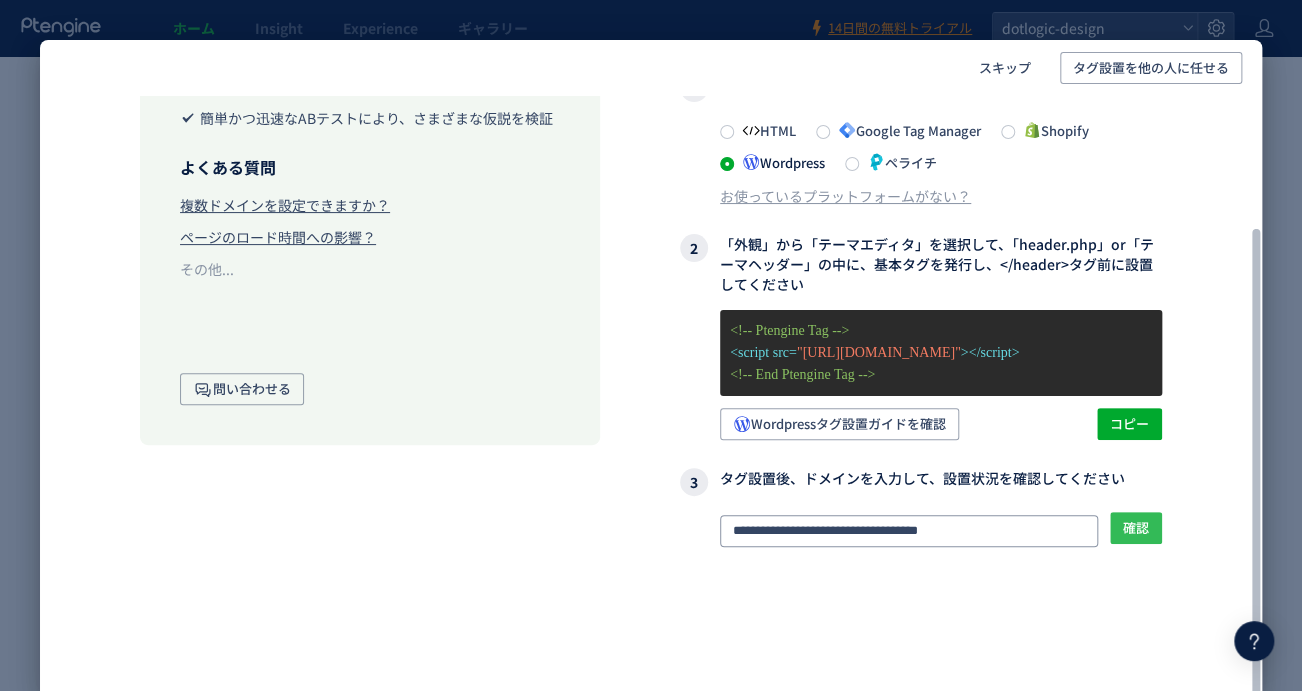 scroll, scrollTop: 0, scrollLeft: 0, axis: both 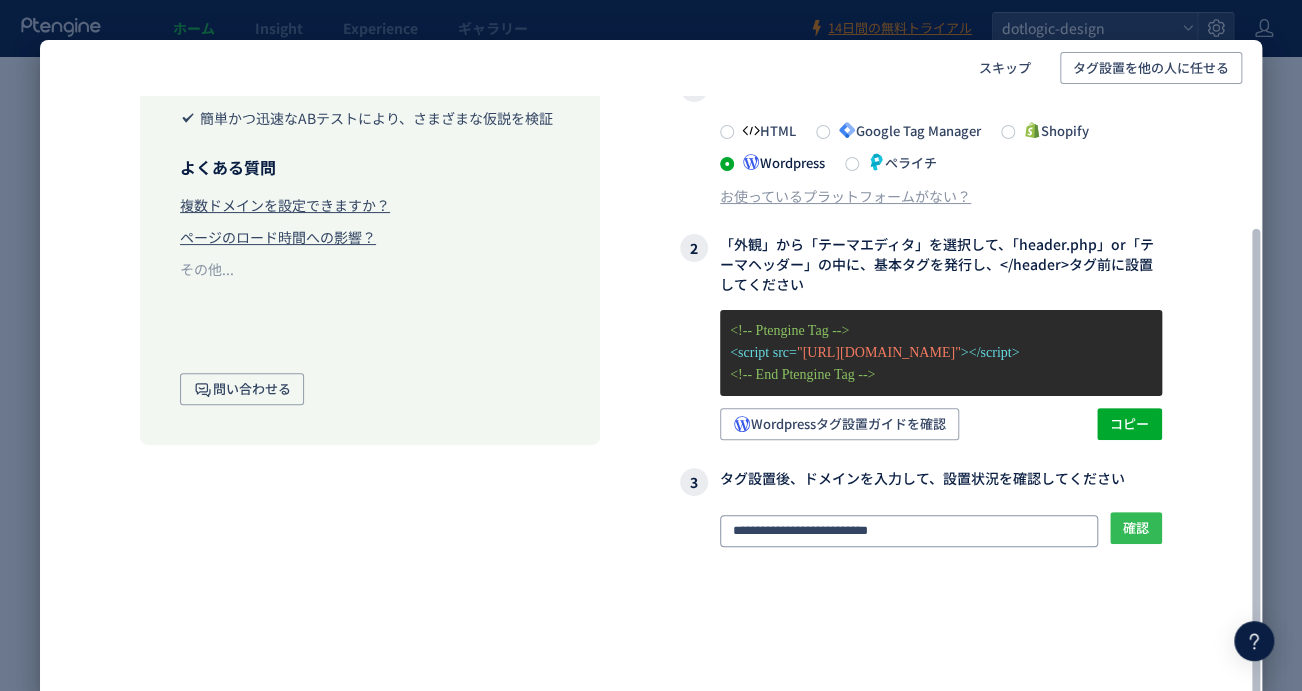 type on "**********" 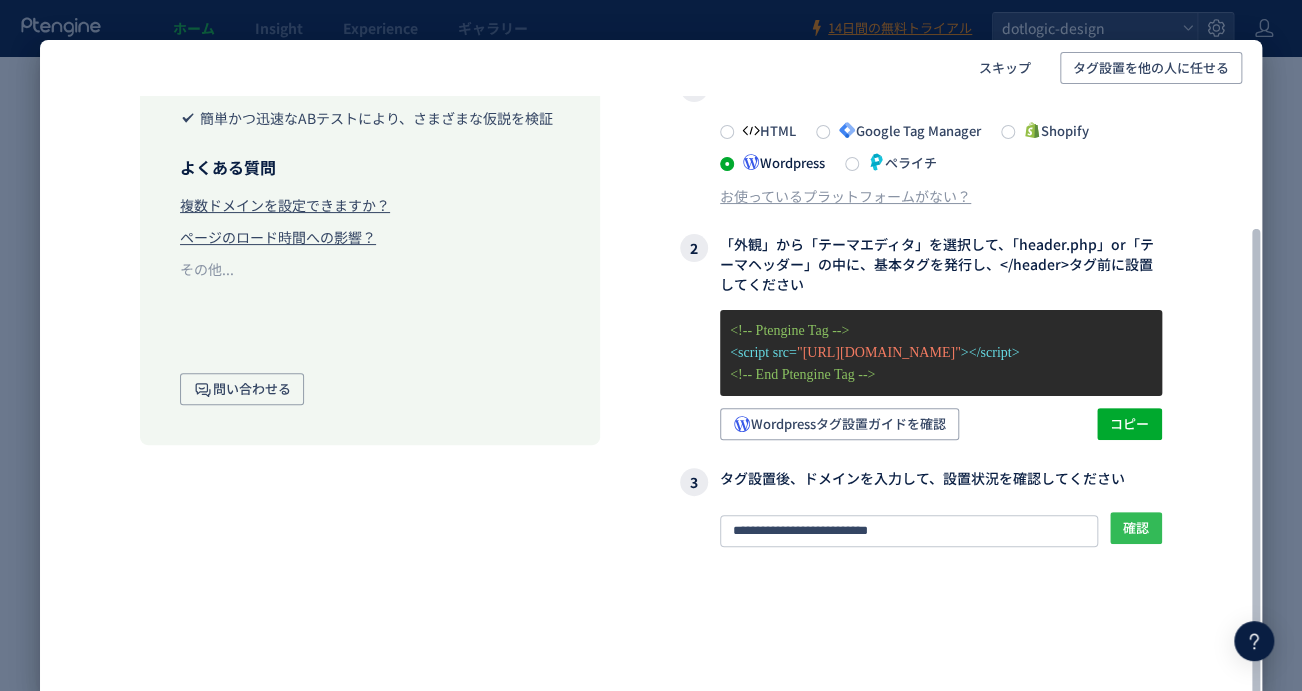 click on "確認" at bounding box center (1136, 528) 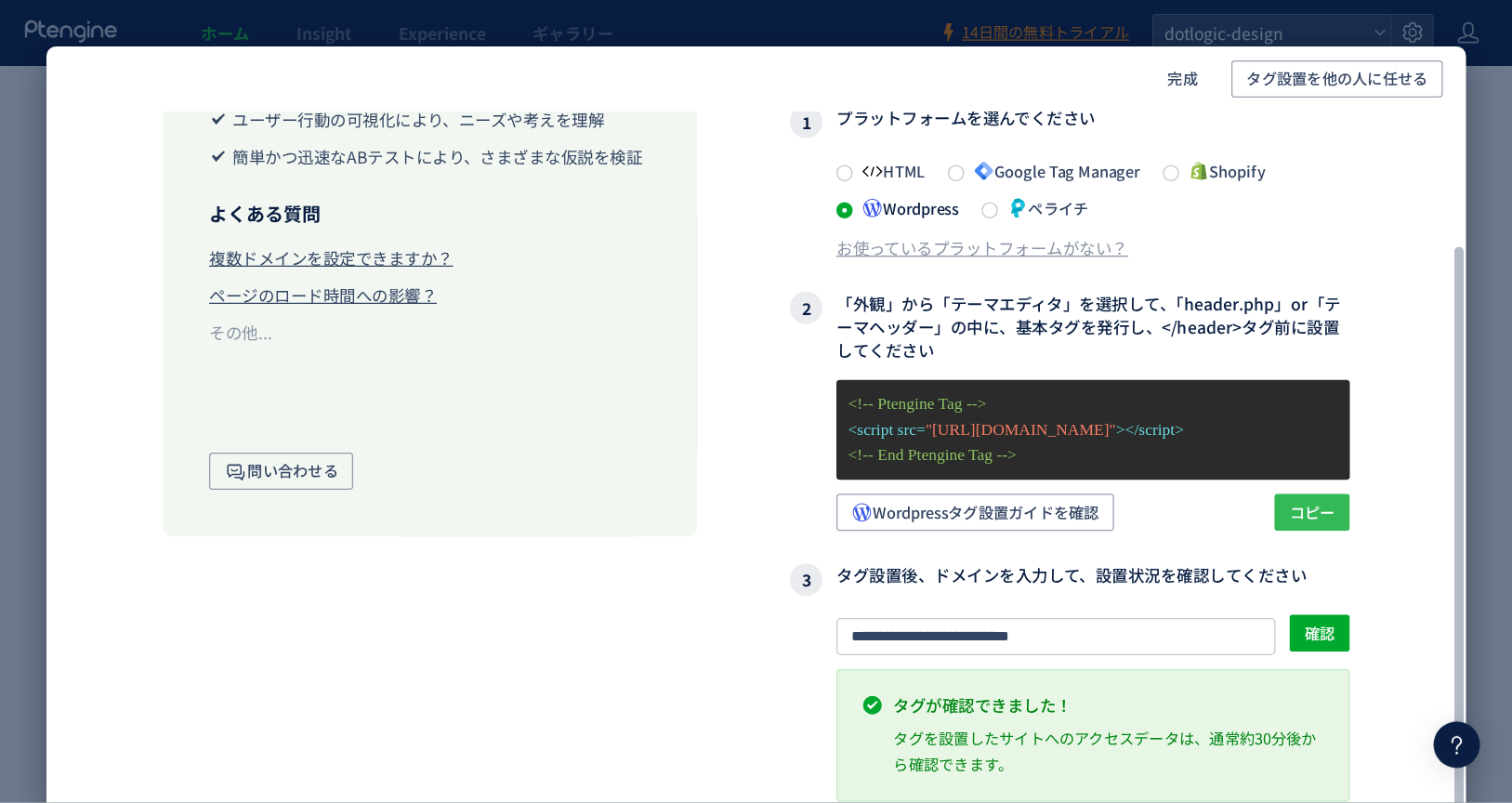 scroll, scrollTop: 138, scrollLeft: 0, axis: vertical 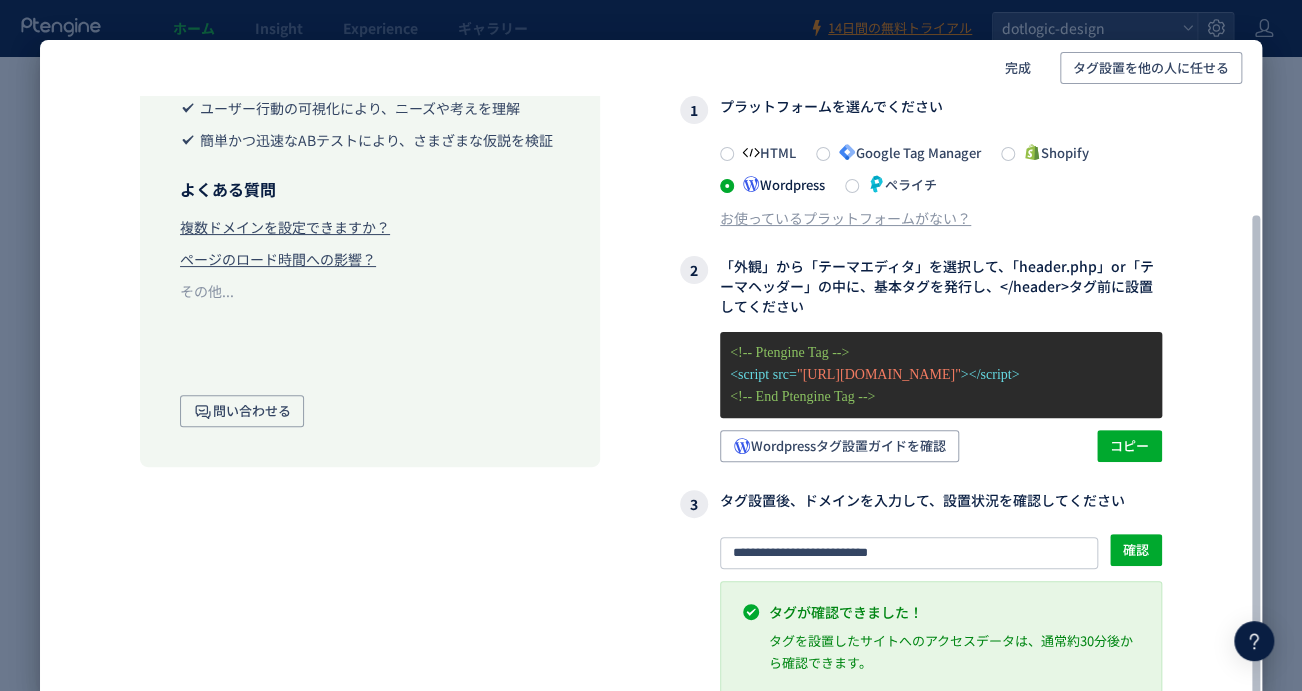 drag, startPoint x: 1276, startPoint y: 147, endPoint x: 1143, endPoint y: 245, distance: 165.20593 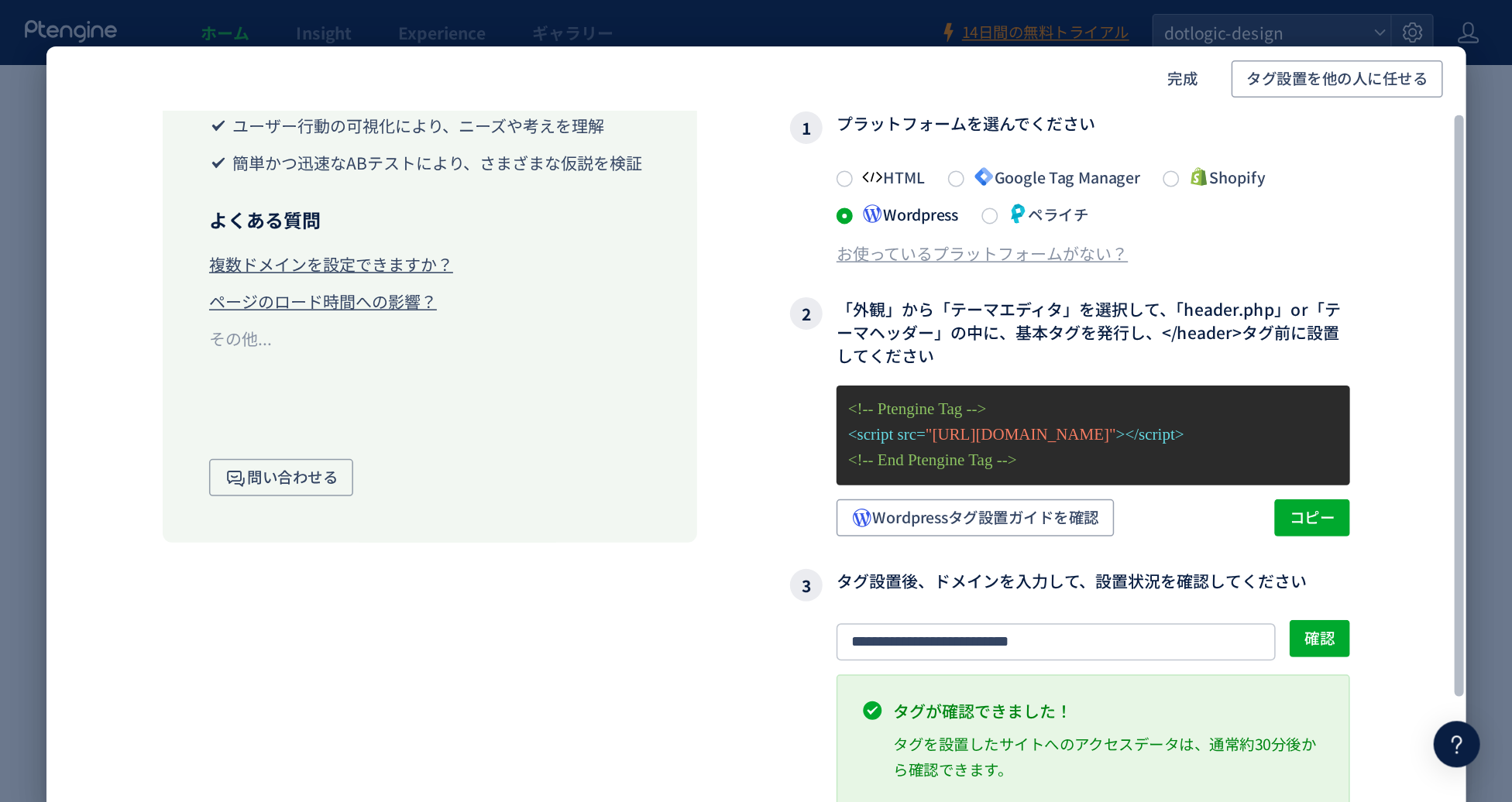 scroll, scrollTop: 0, scrollLeft: 0, axis: both 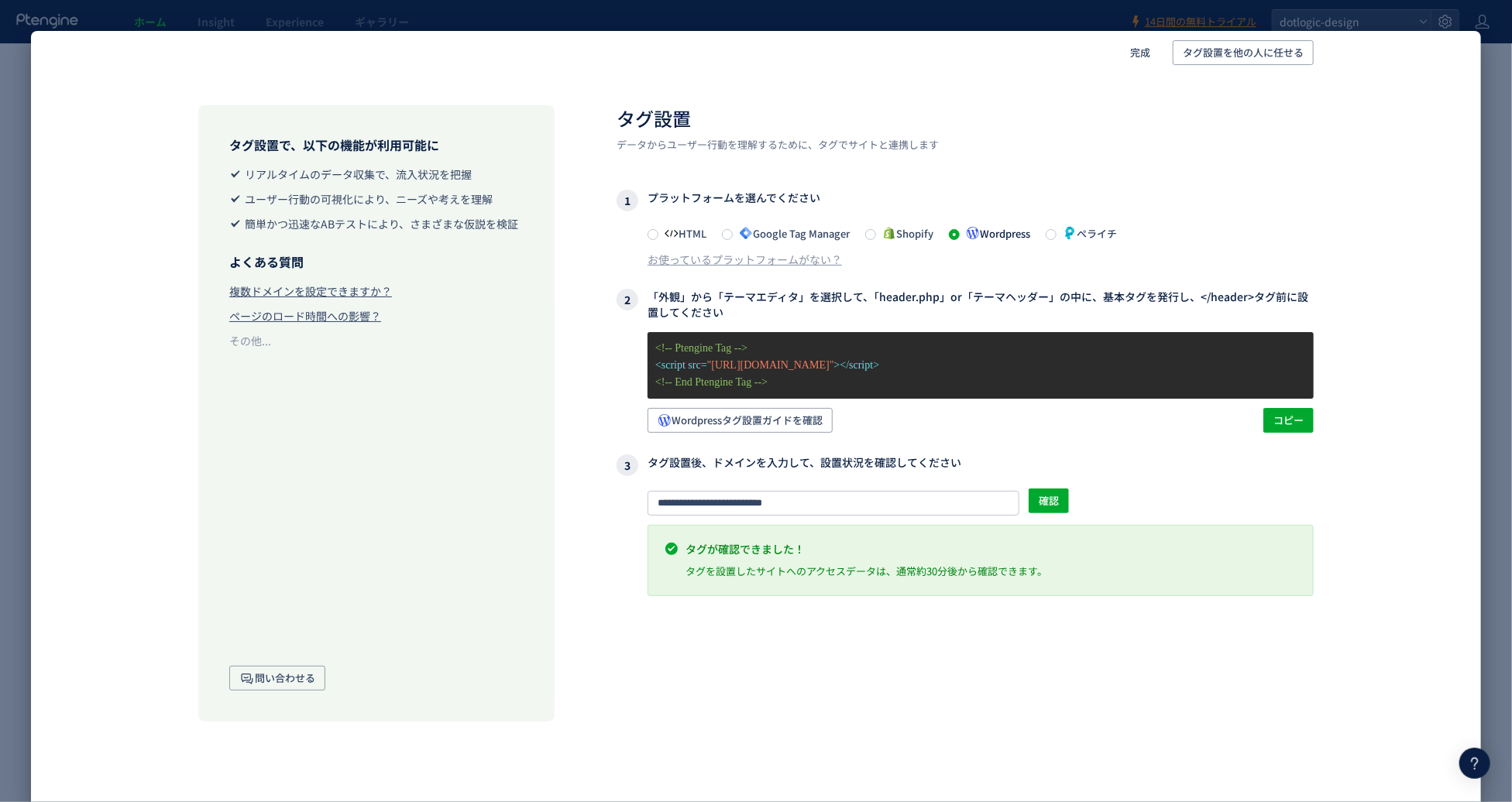 click 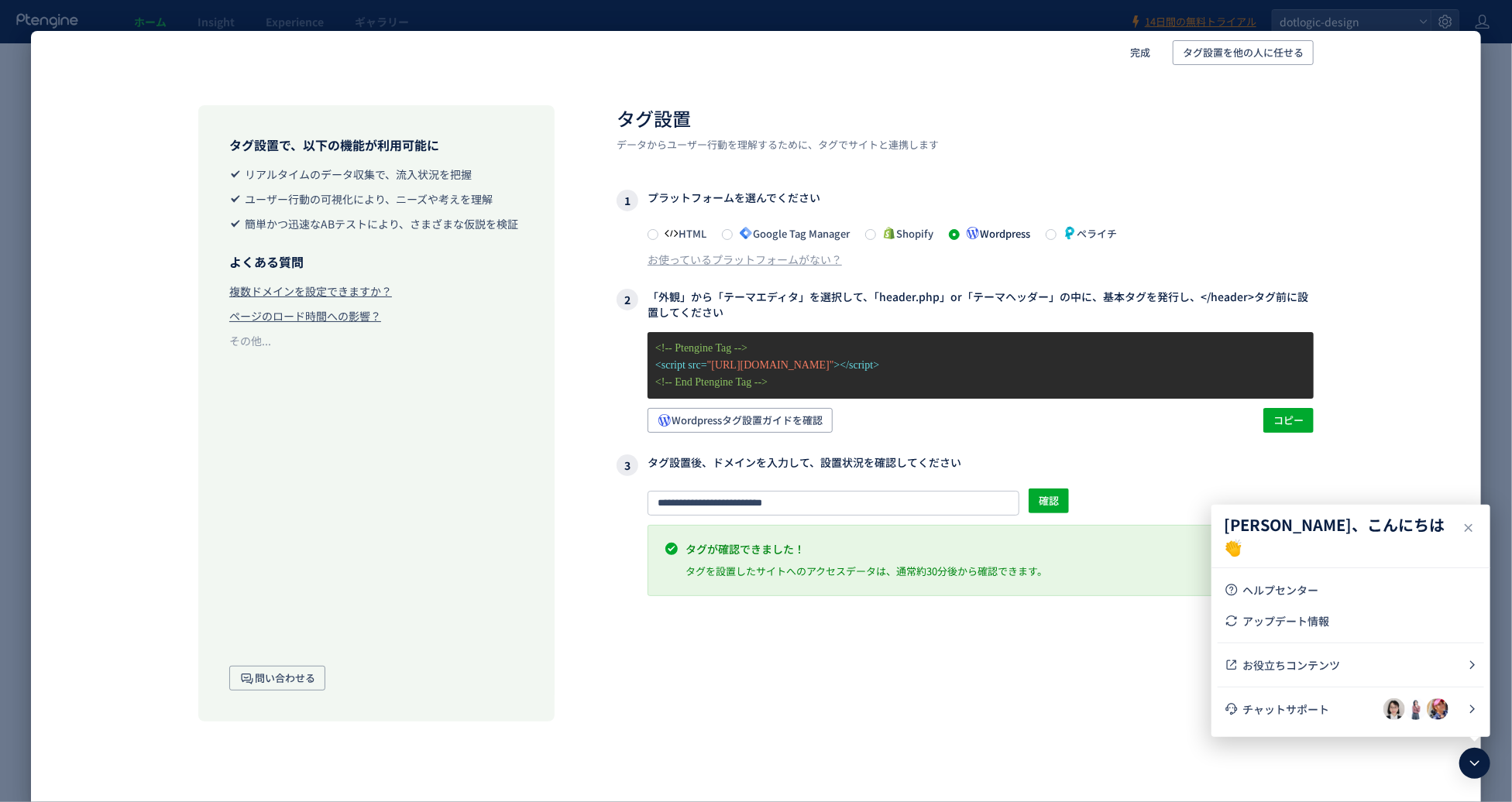 click on "[PERSON_NAME]、こんにちは 👏" at bounding box center (1342, 536) 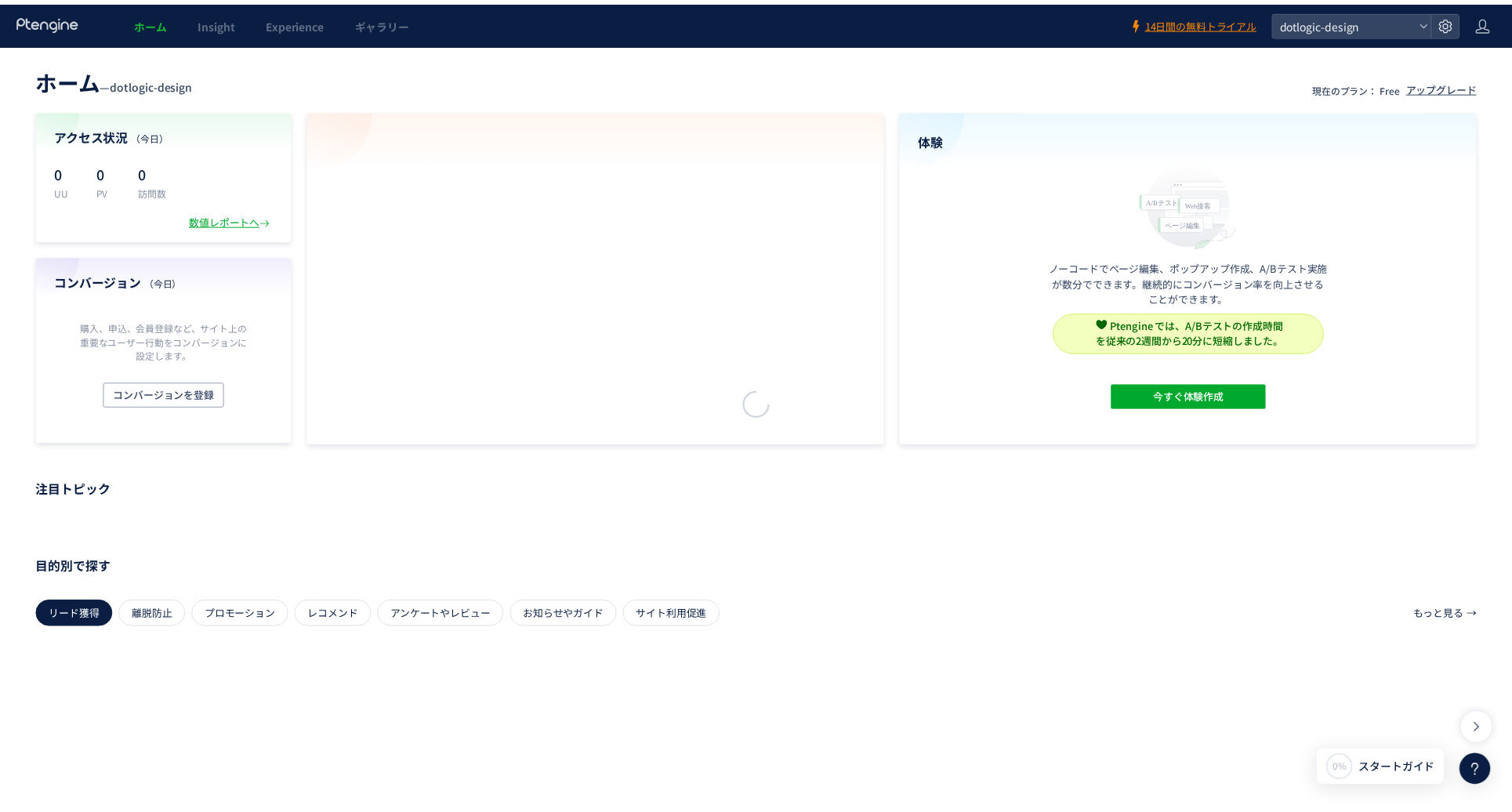 scroll, scrollTop: 0, scrollLeft: 0, axis: both 